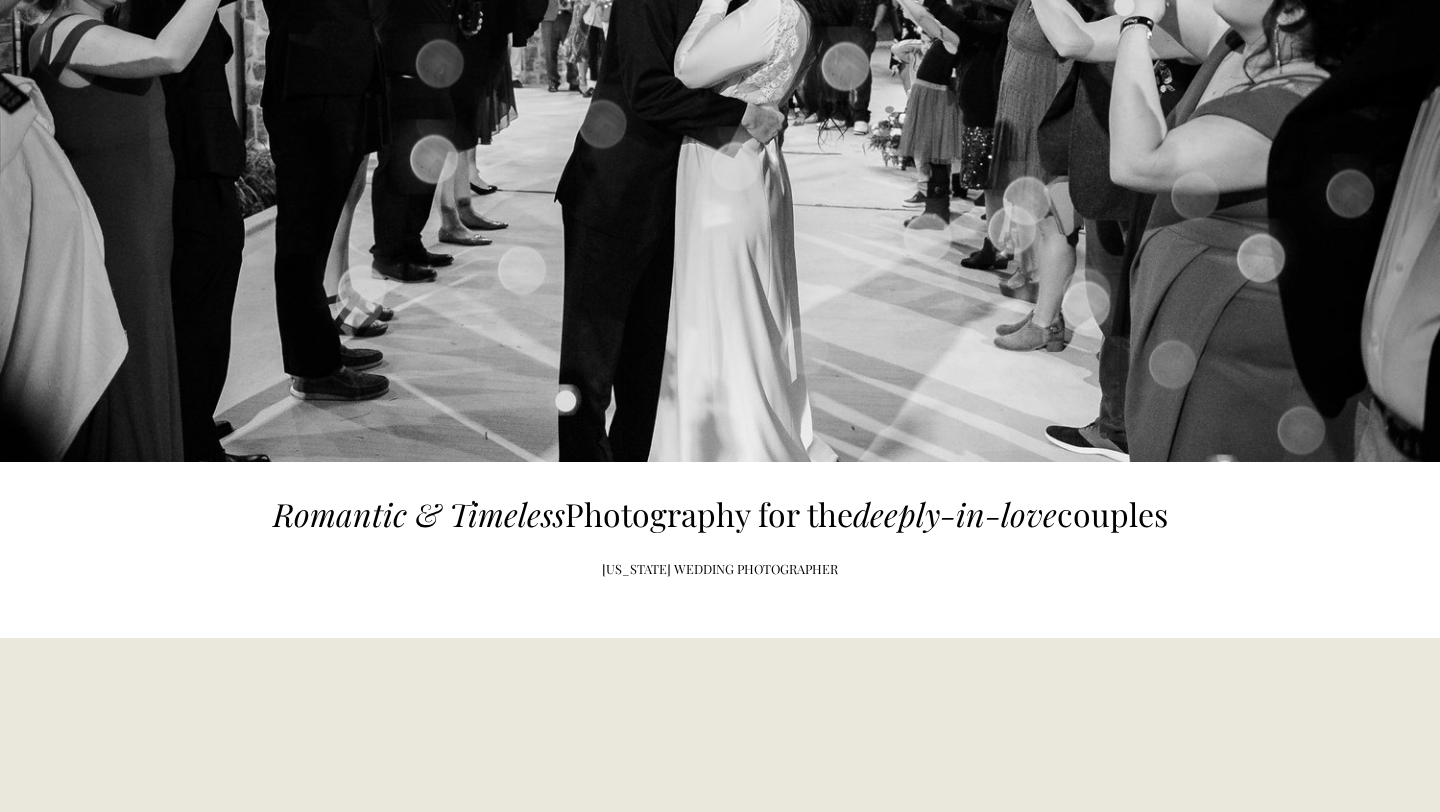 scroll, scrollTop: 1095, scrollLeft: 0, axis: vertical 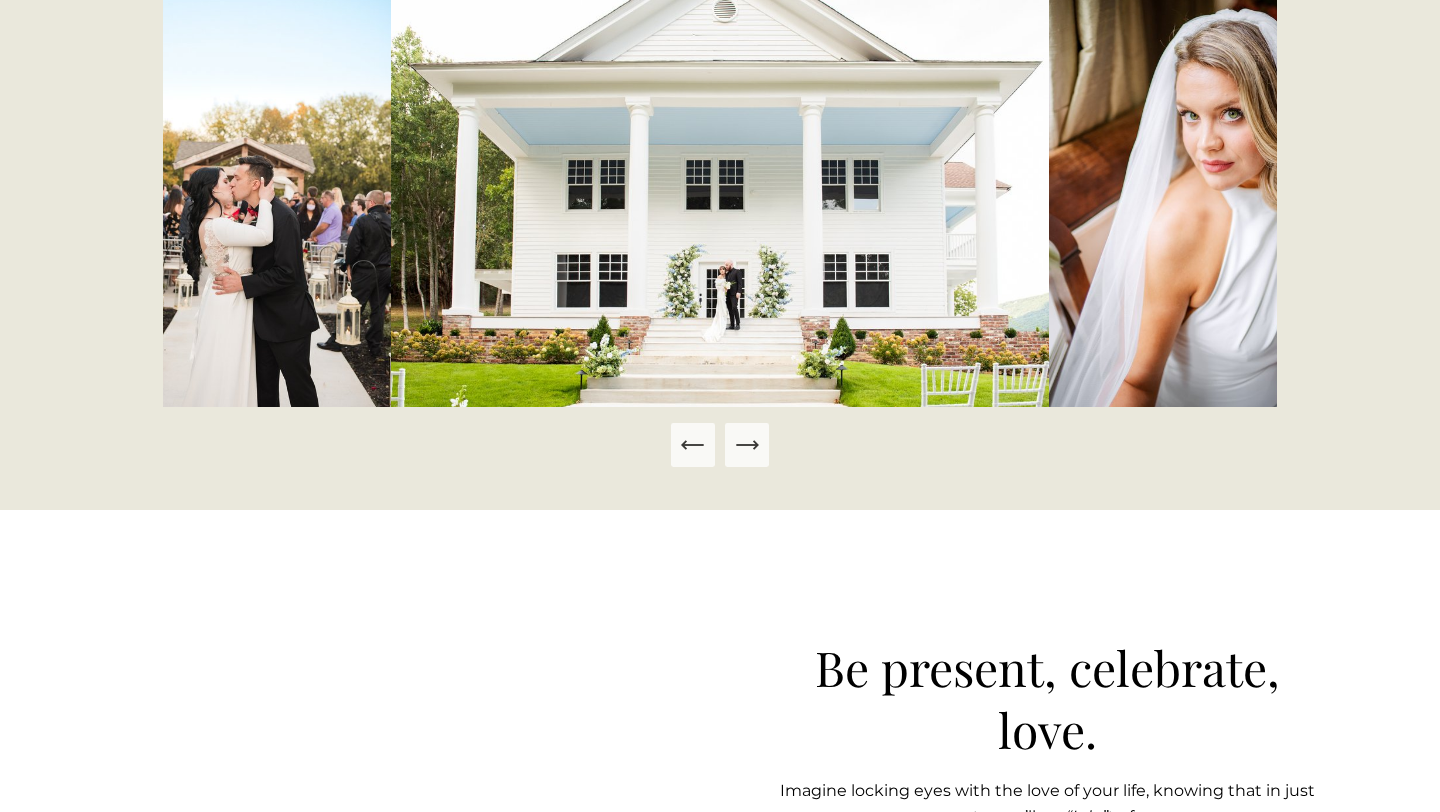 click 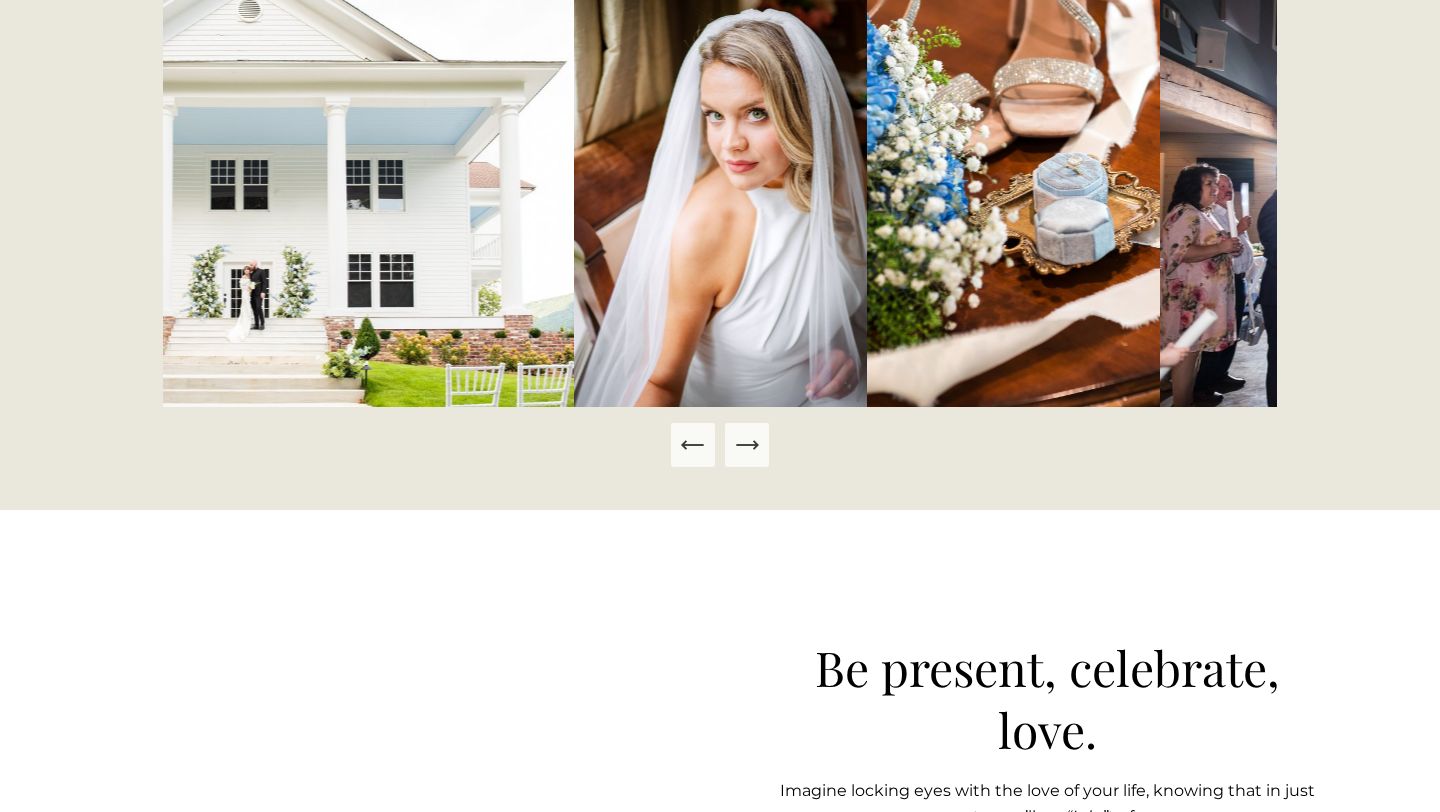 click 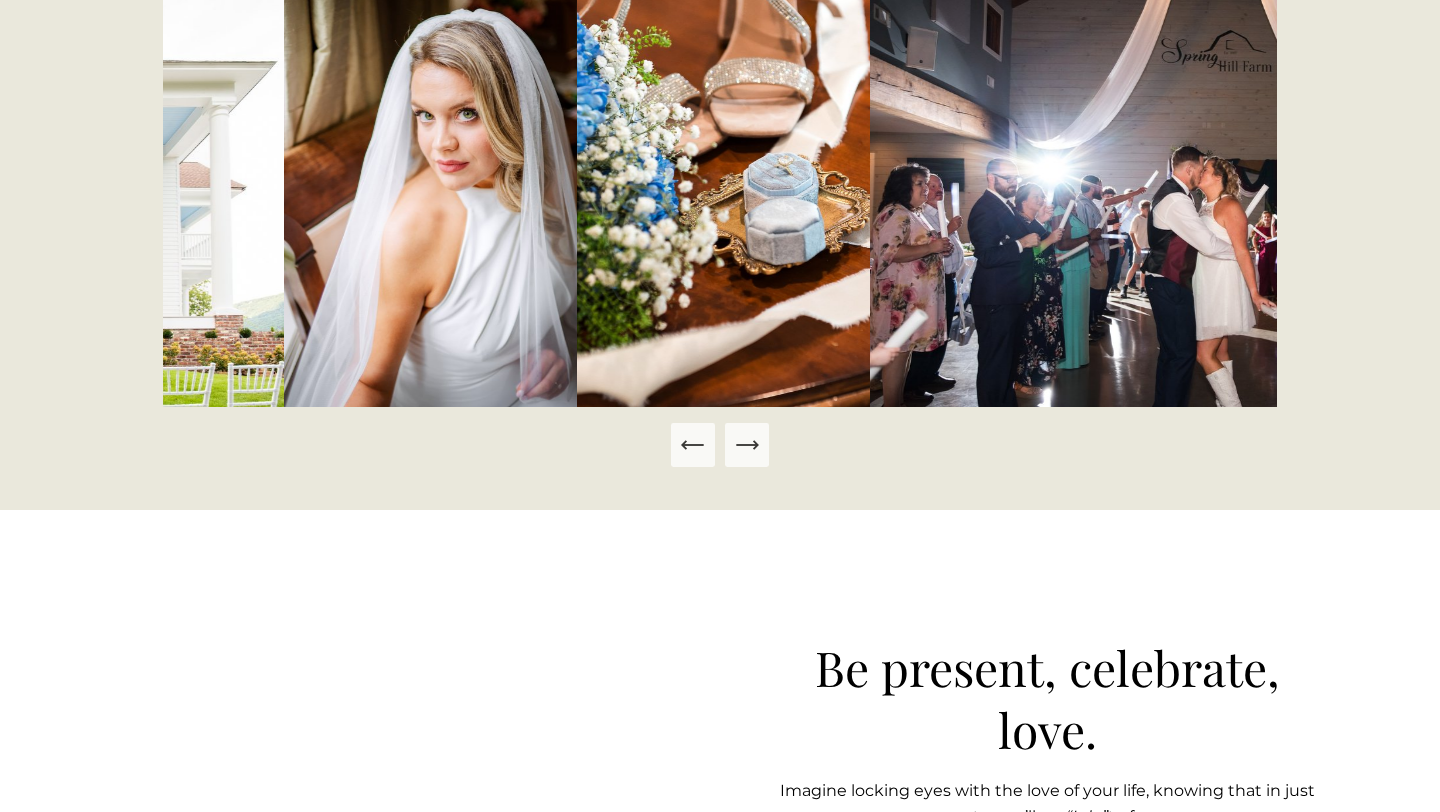 click 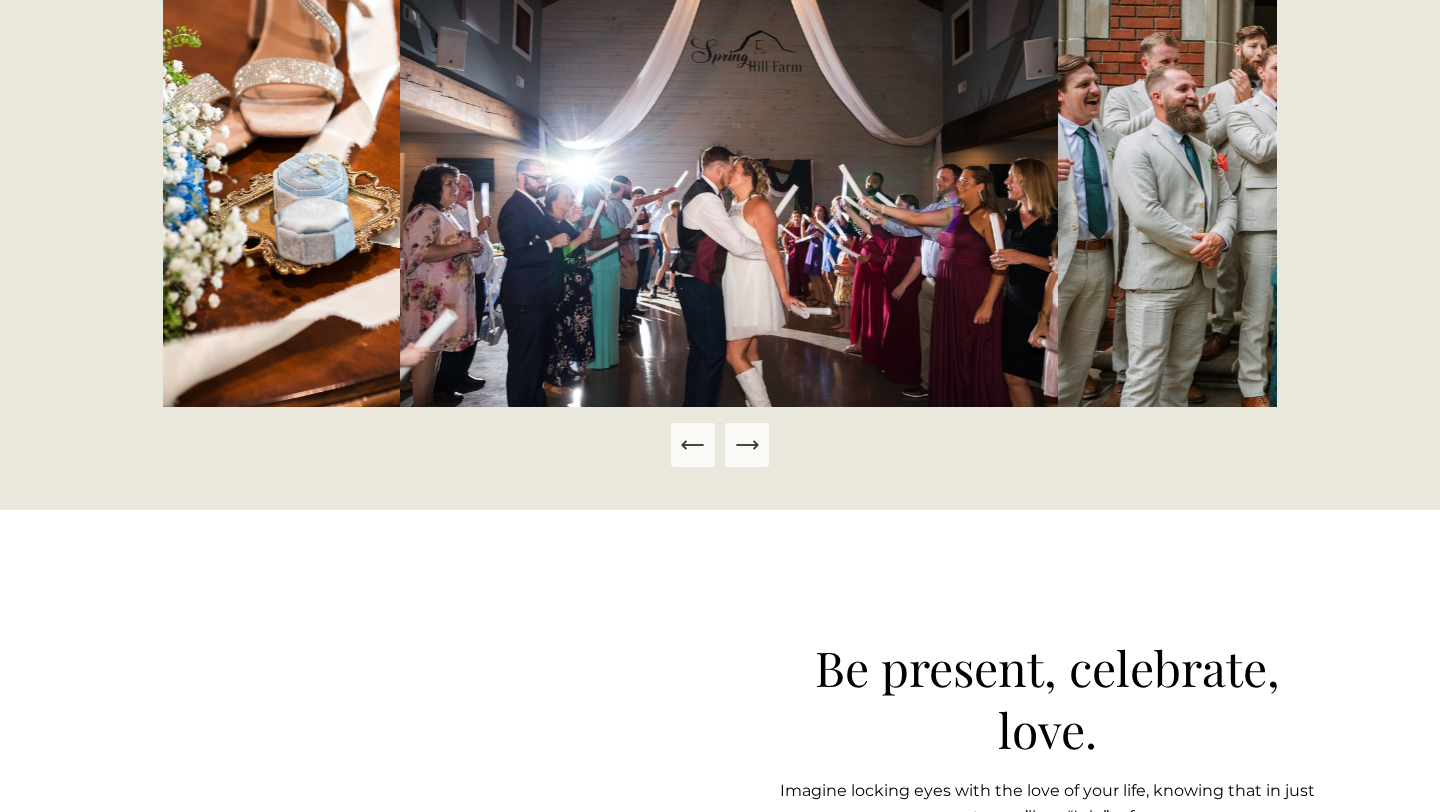 click 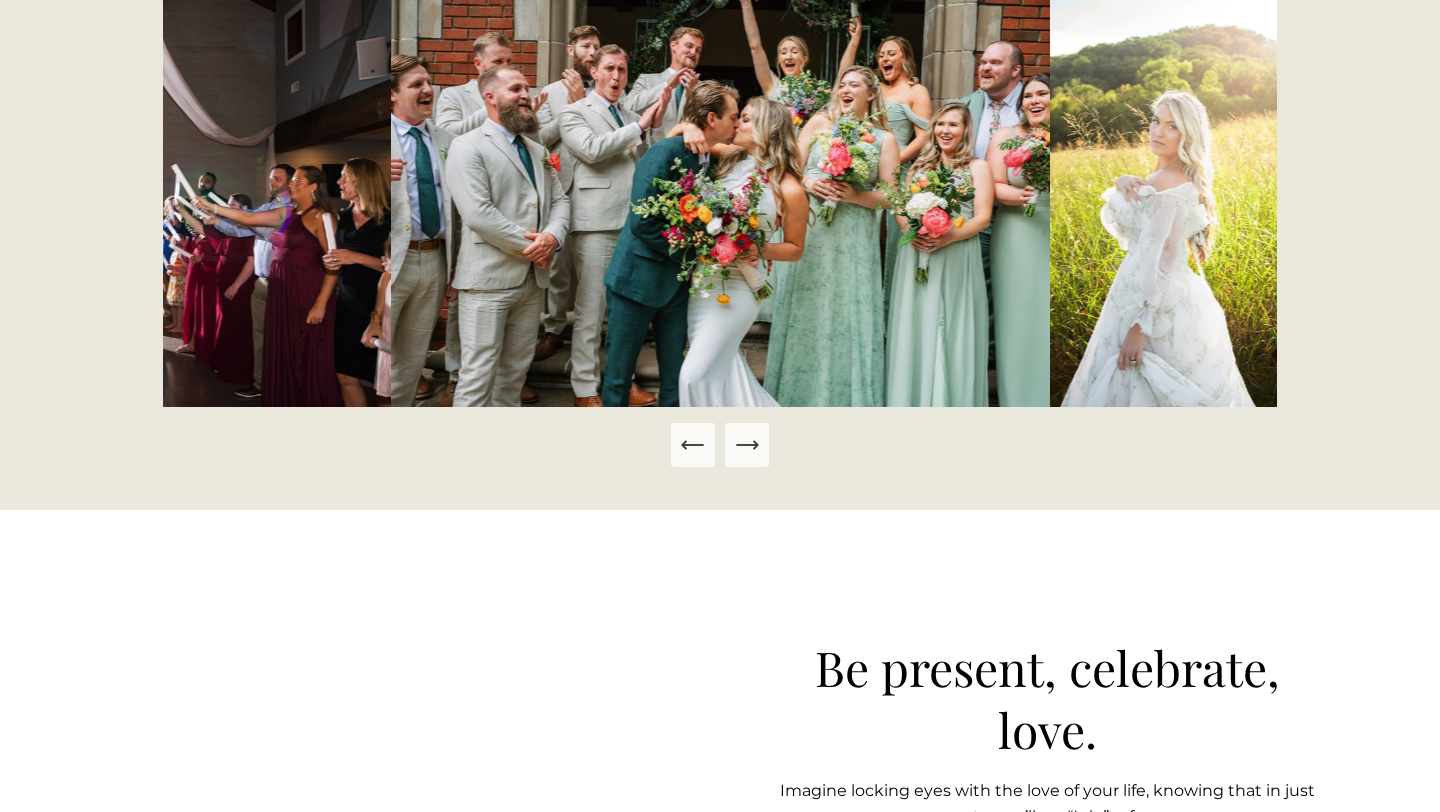click 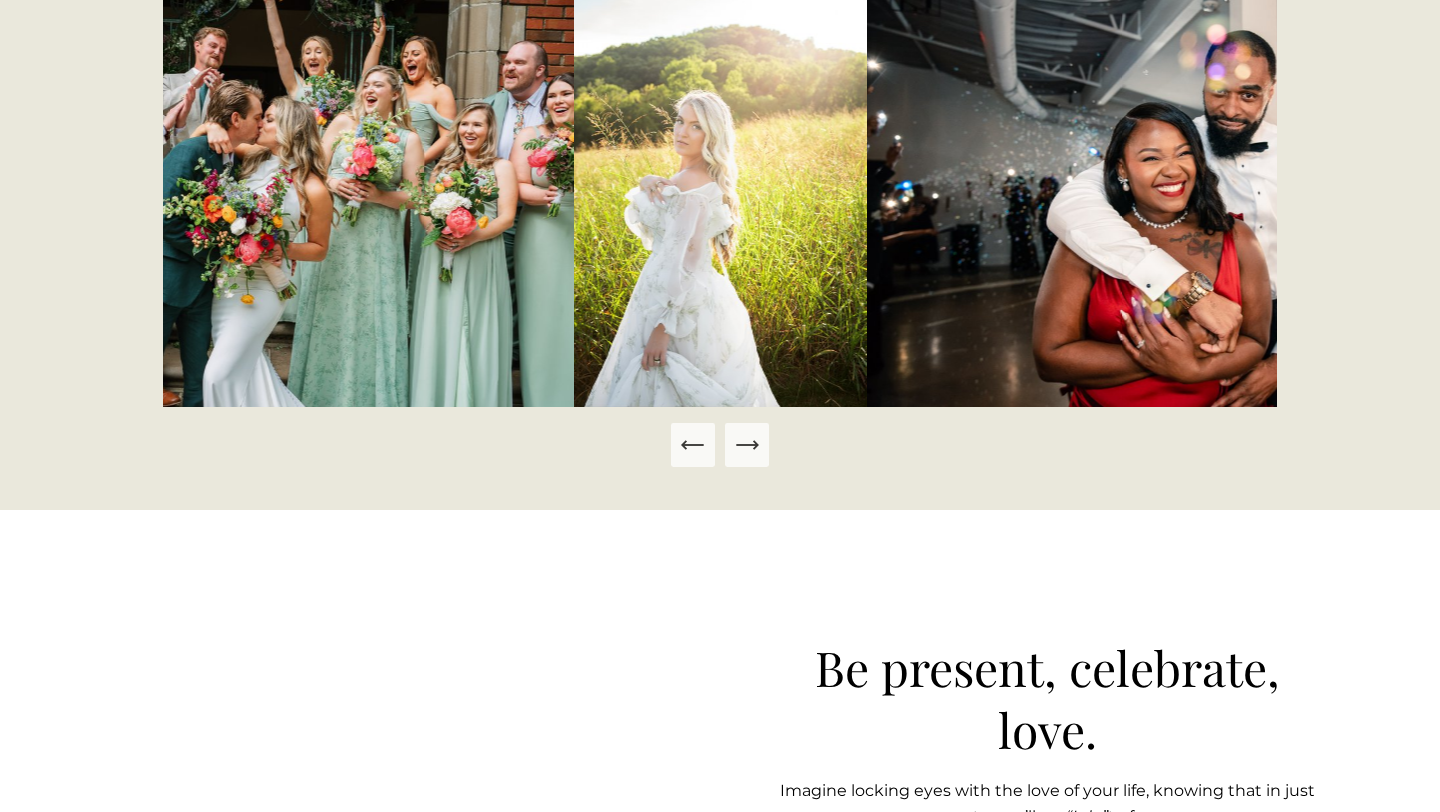 click 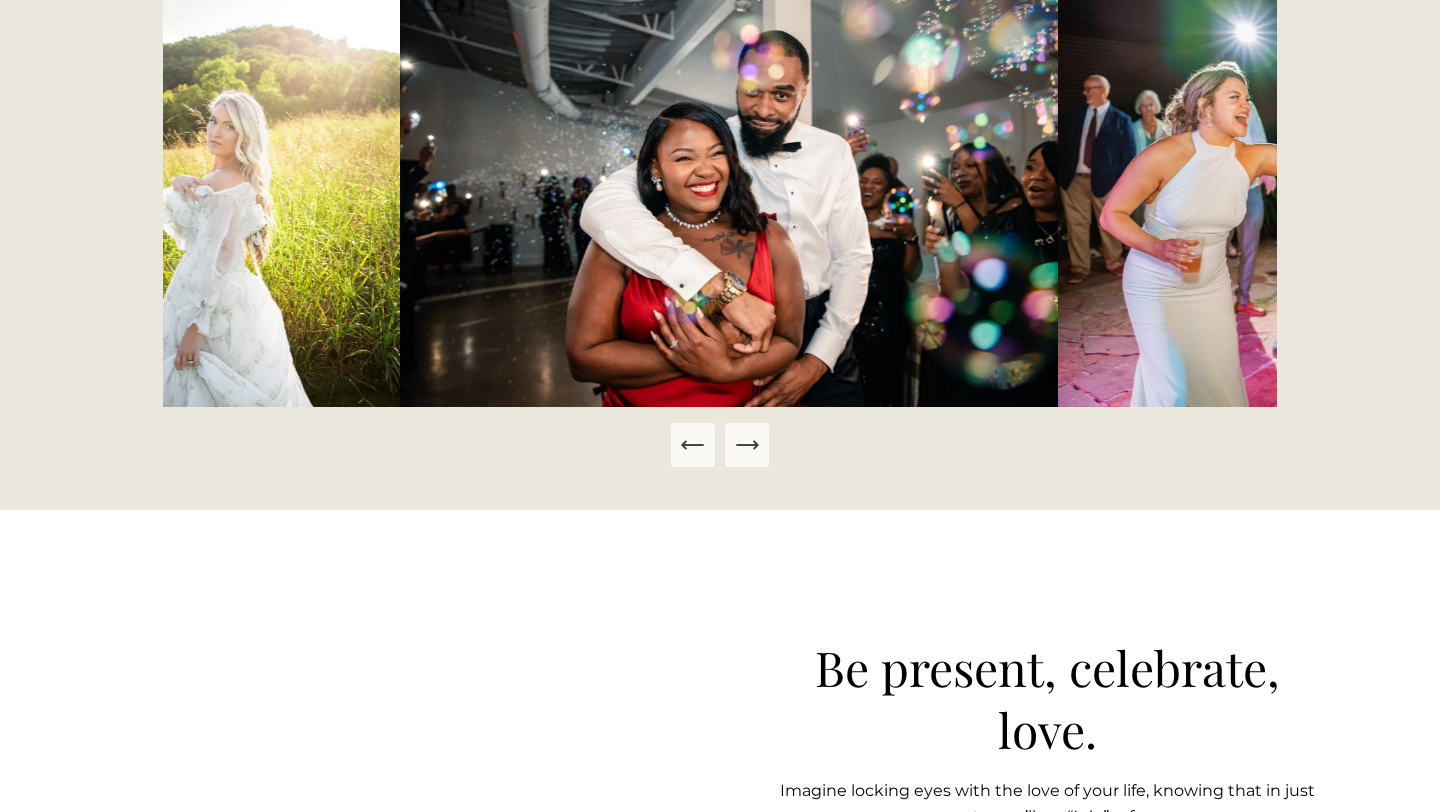 click 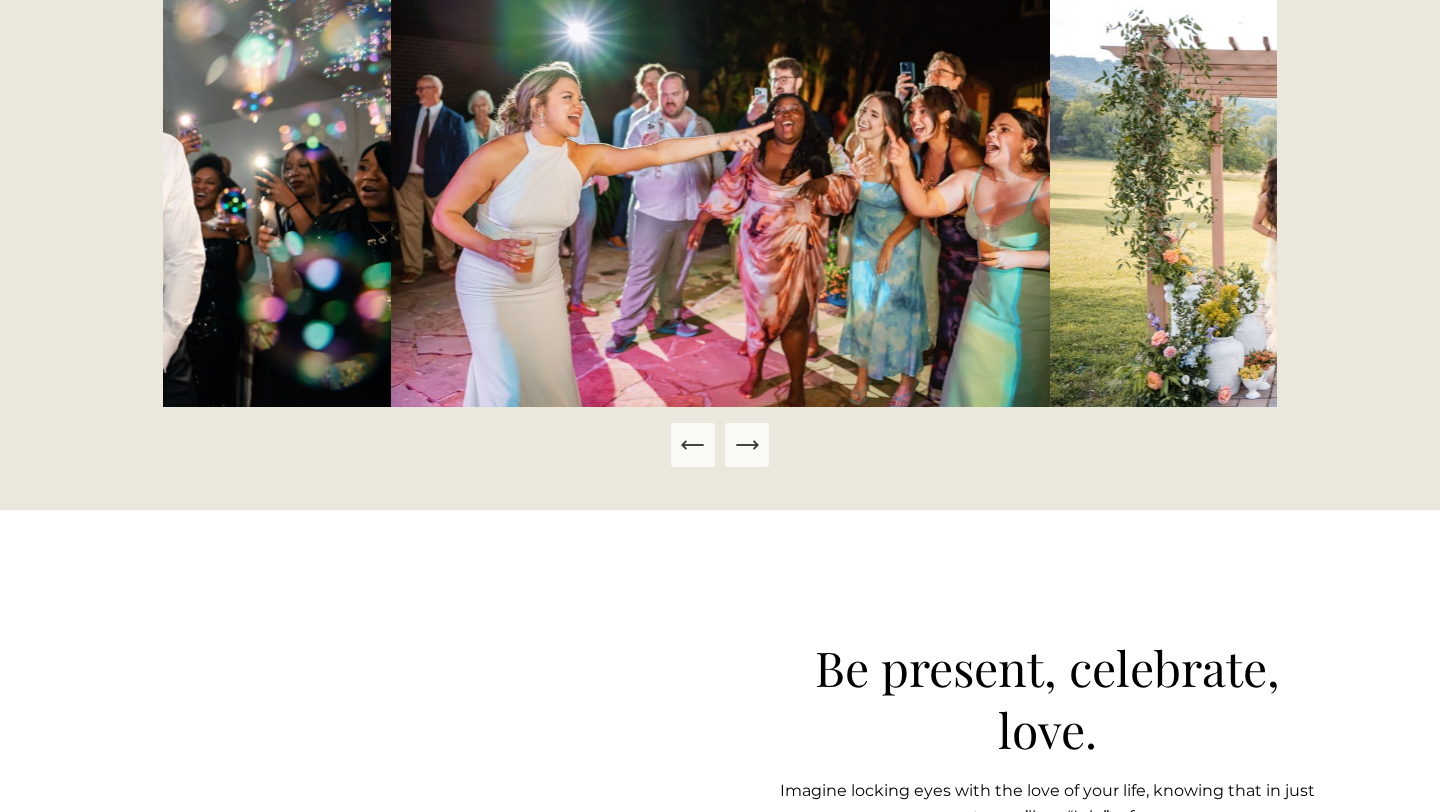click 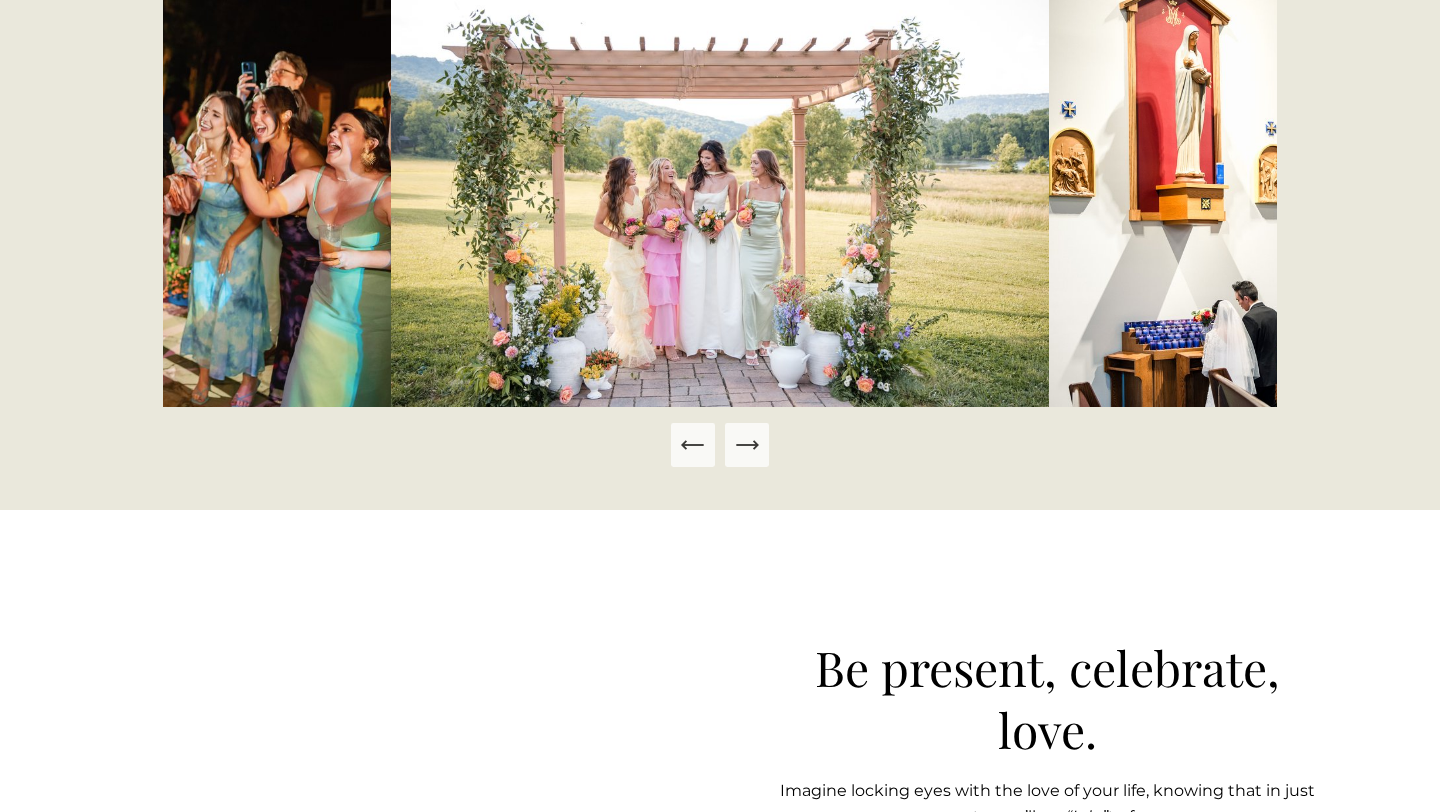 click at bounding box center (720, 187) 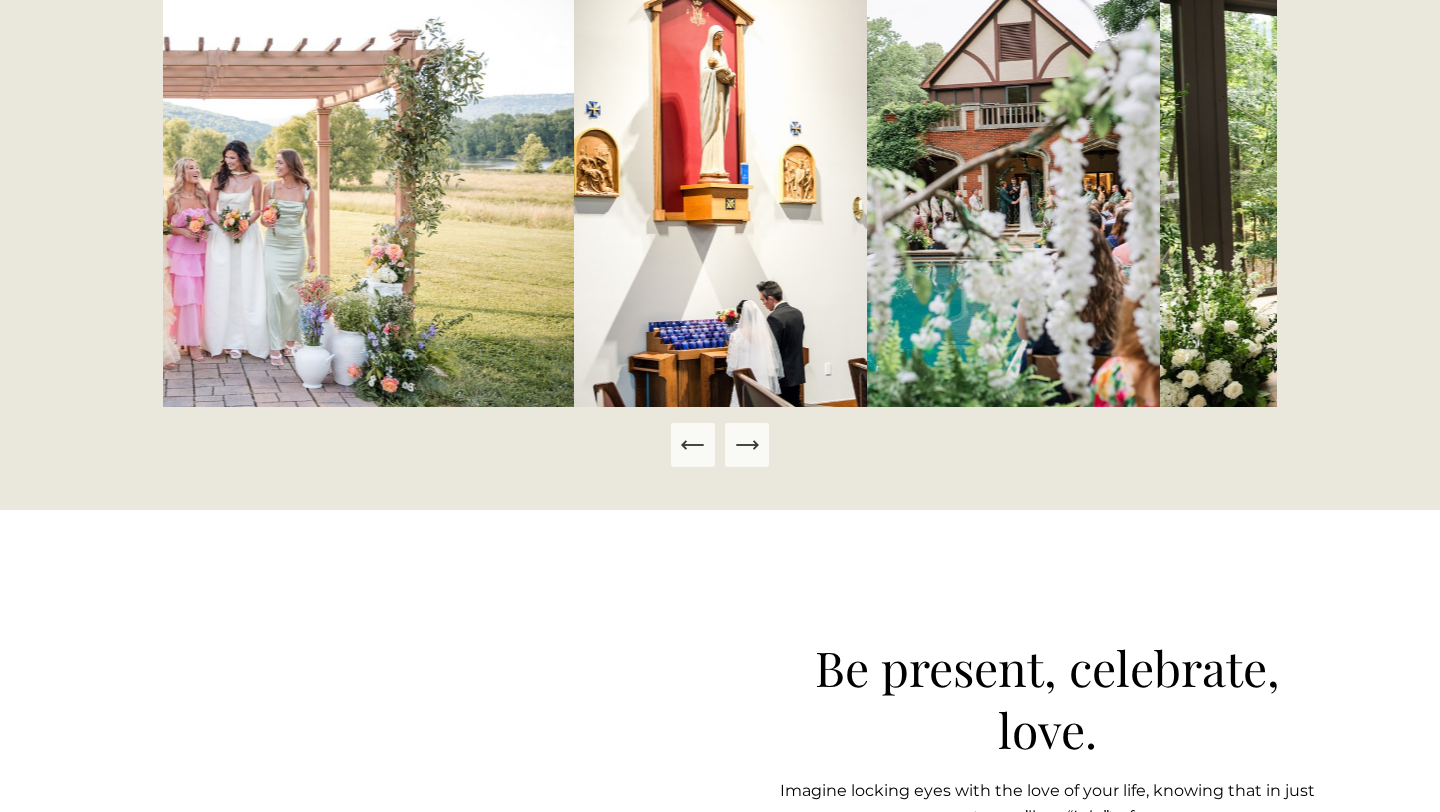 click 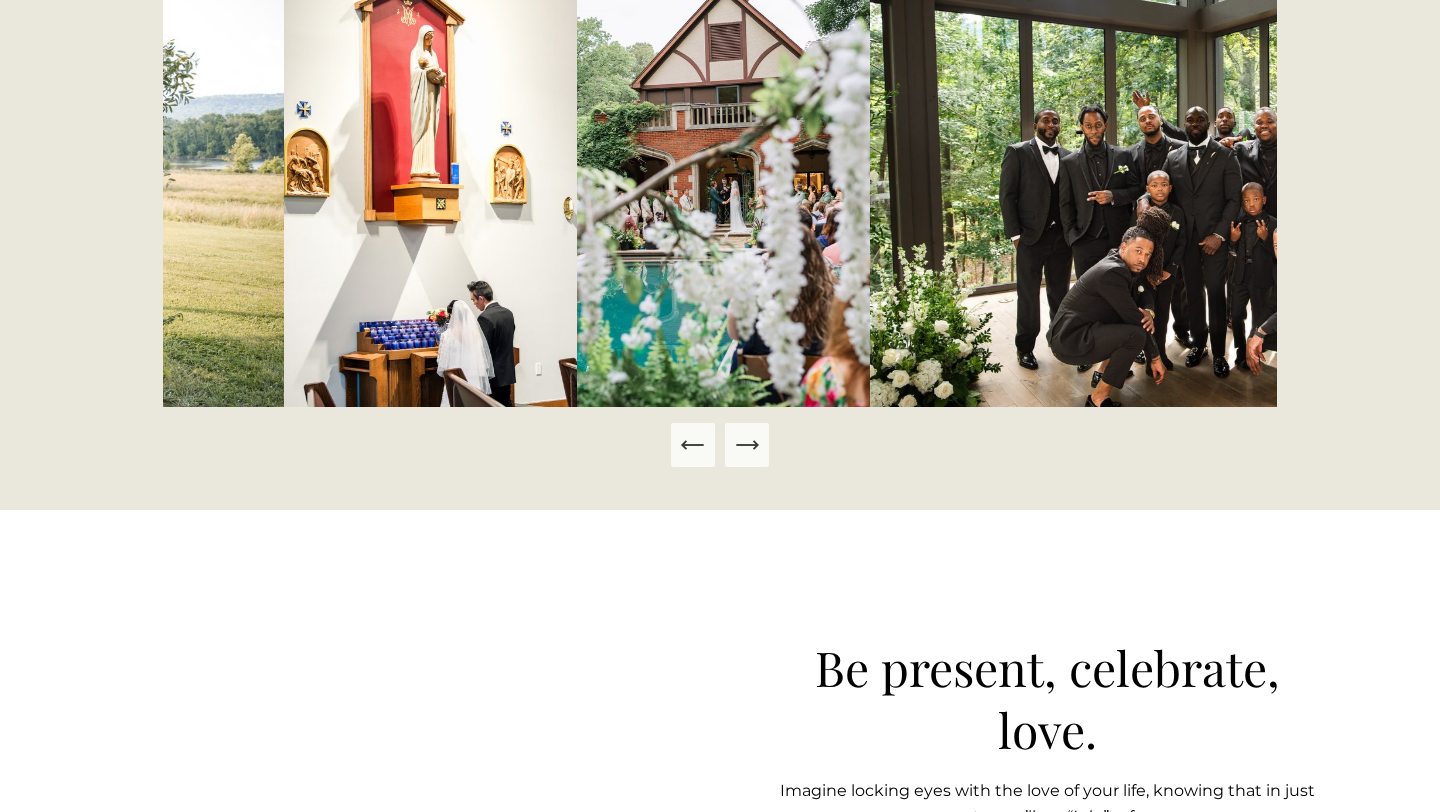 click 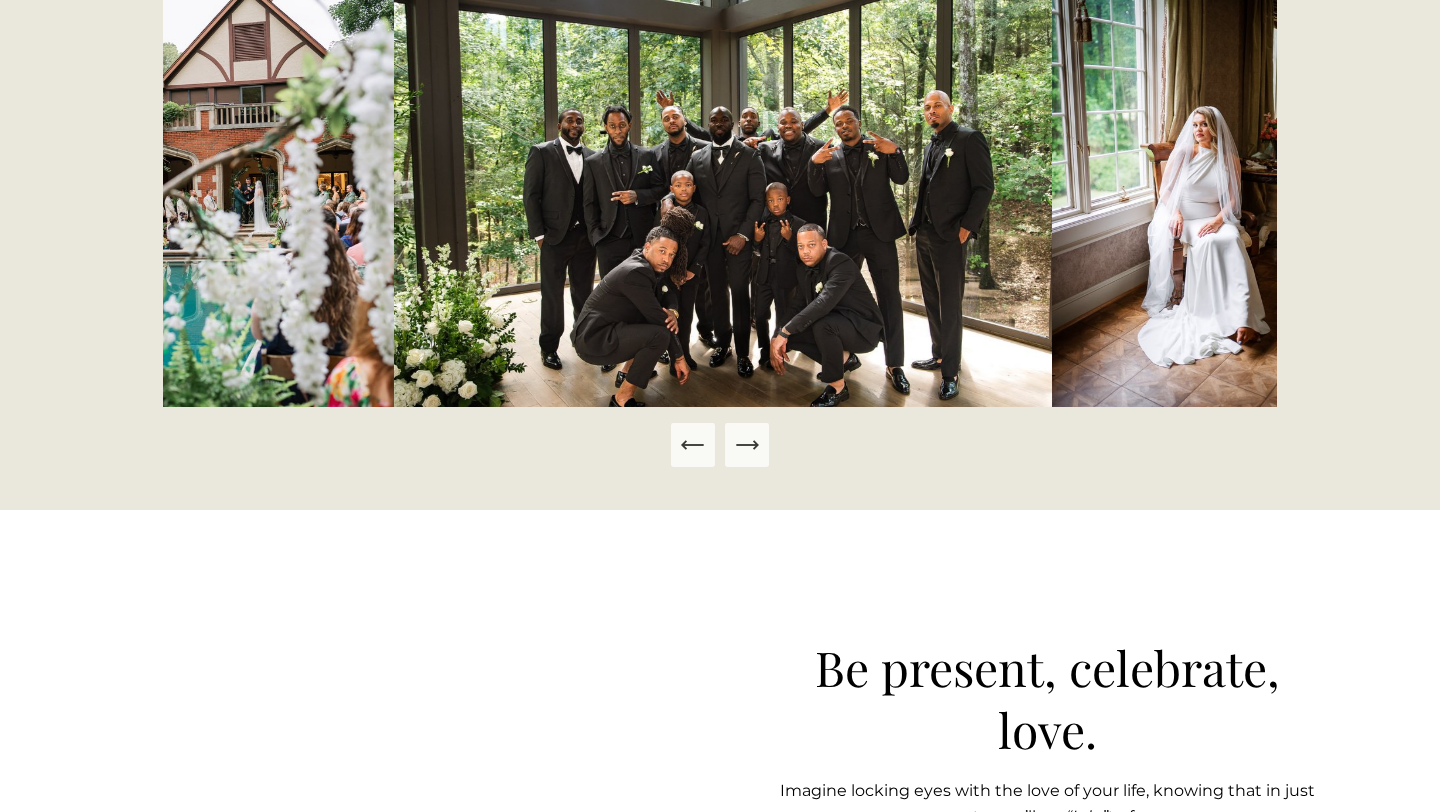 click 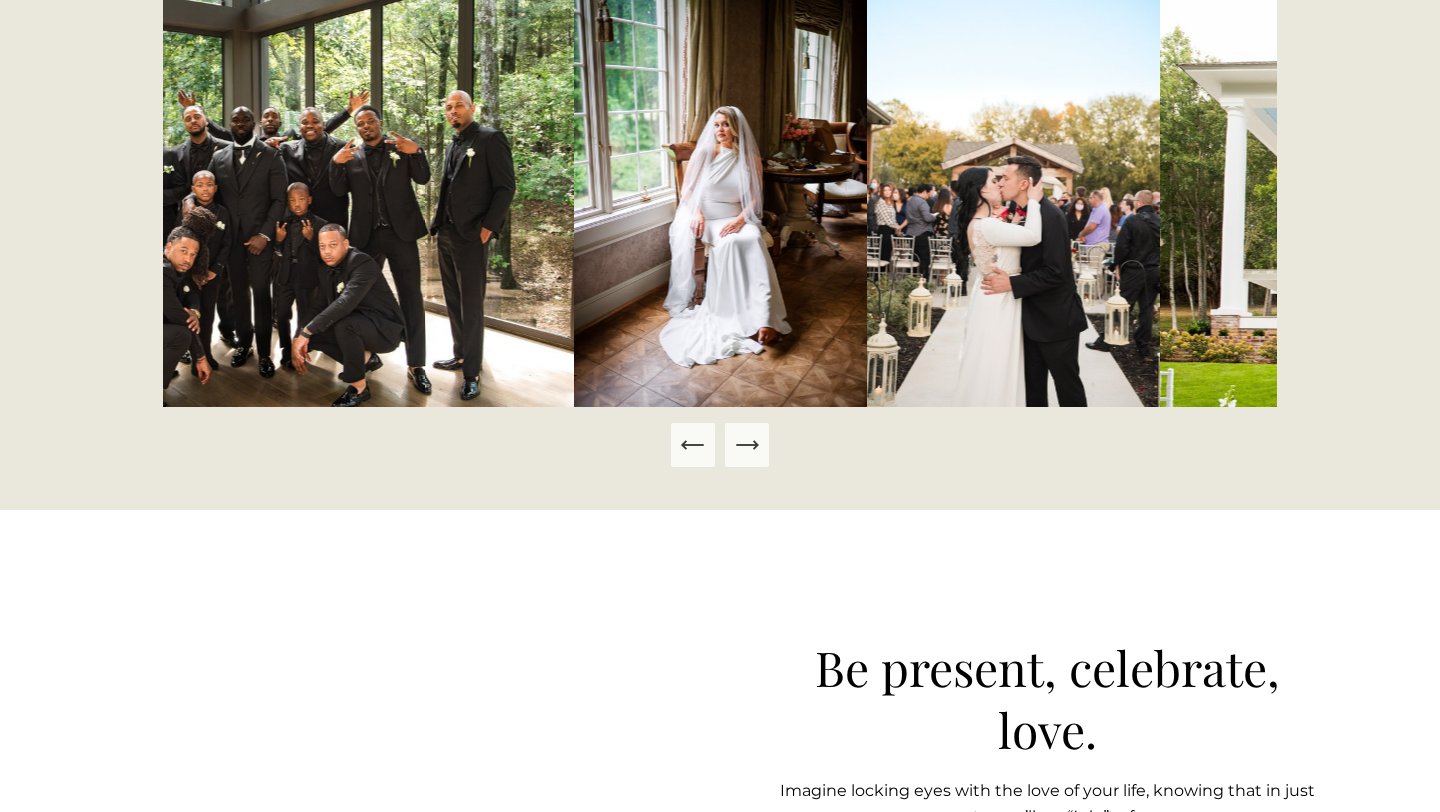 click 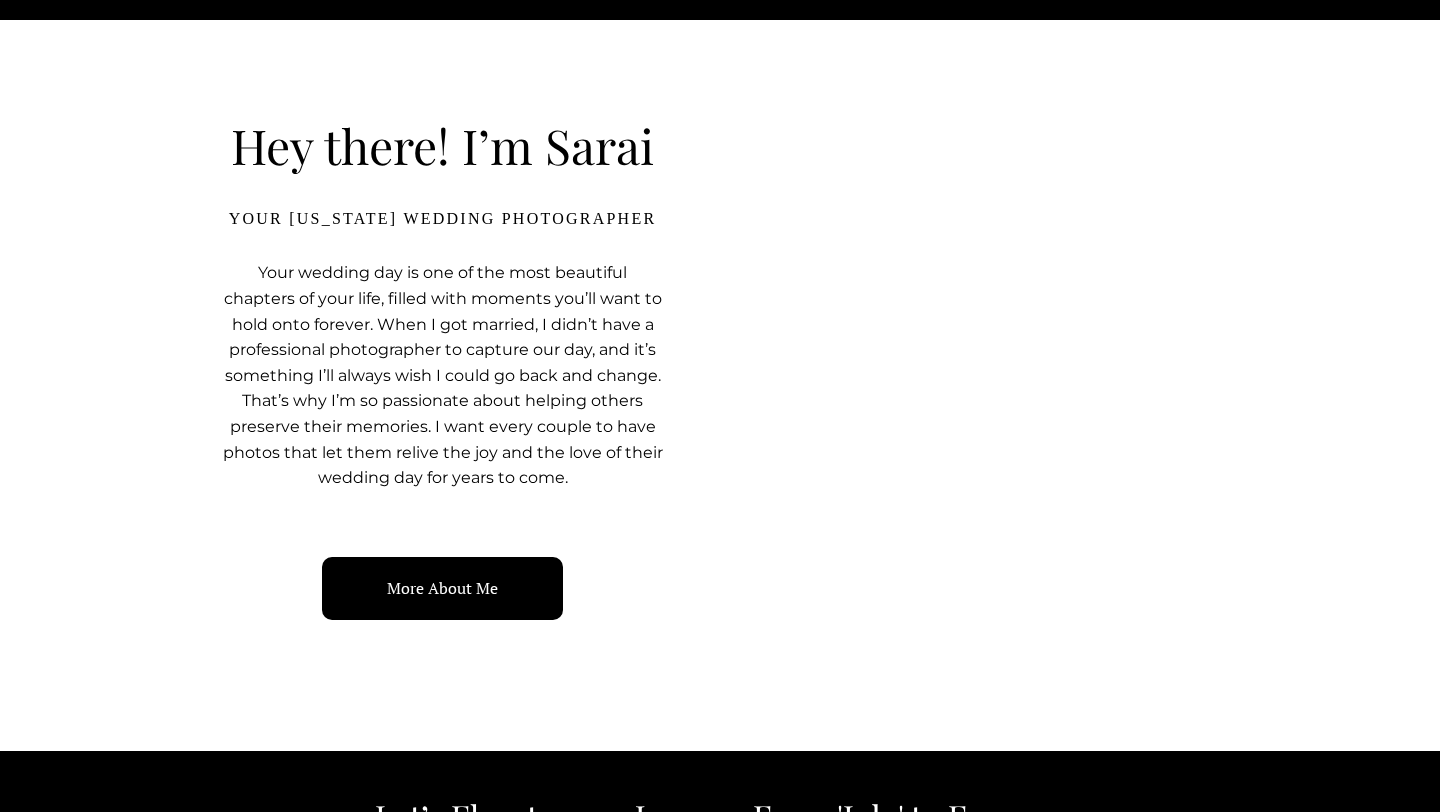 scroll, scrollTop: 1642, scrollLeft: 0, axis: vertical 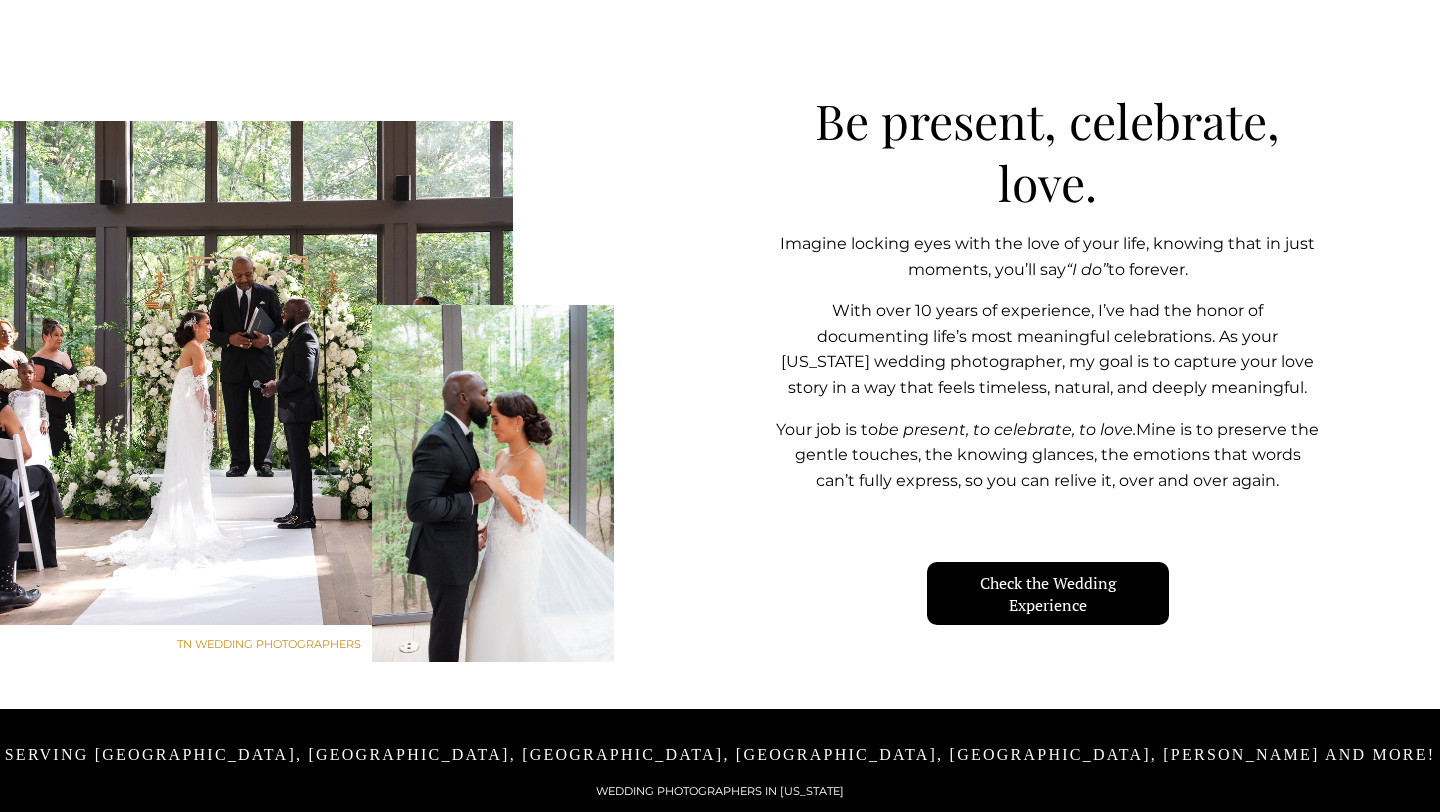 click on "Check the Wedding Experience" at bounding box center (1047, 593) 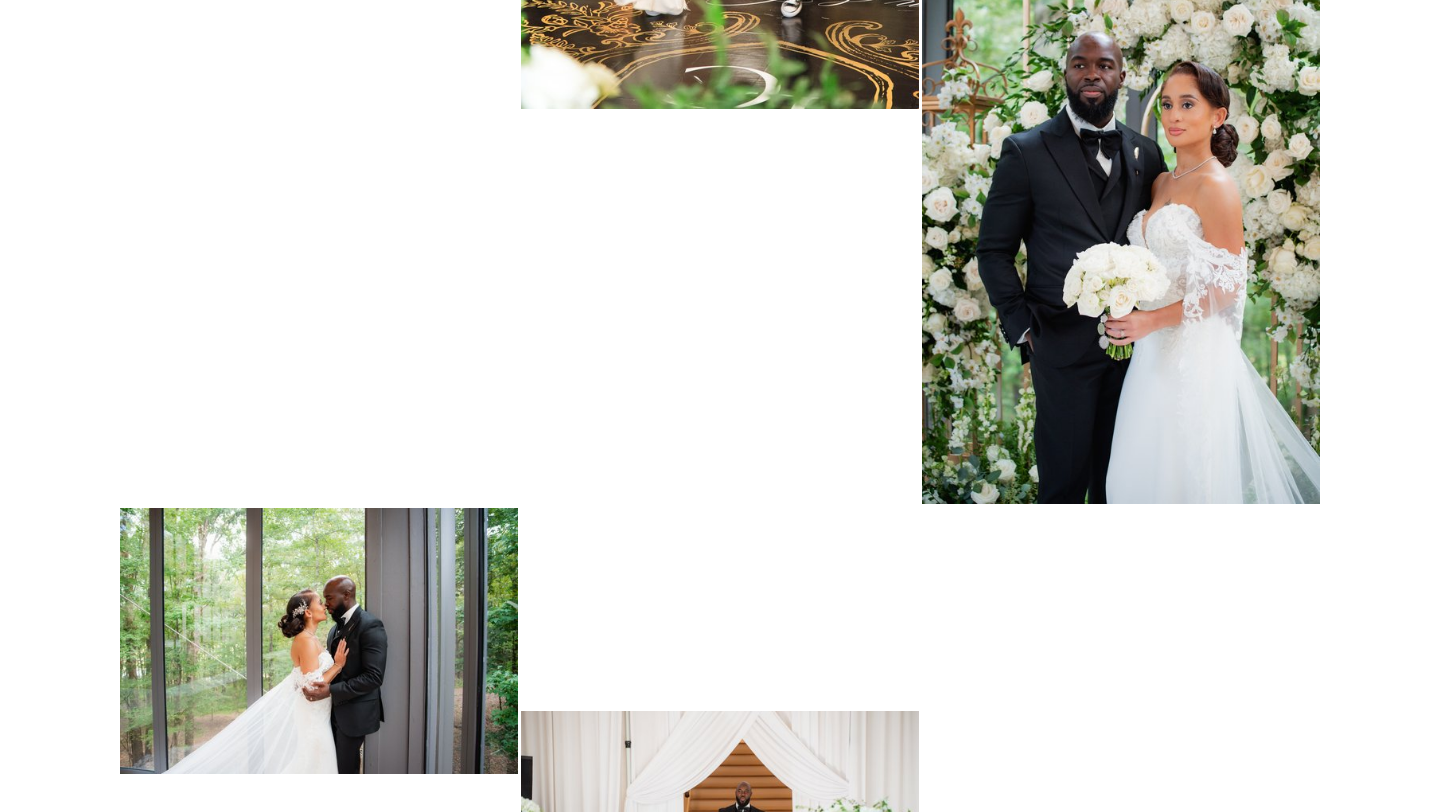 scroll, scrollTop: 5698, scrollLeft: 0, axis: vertical 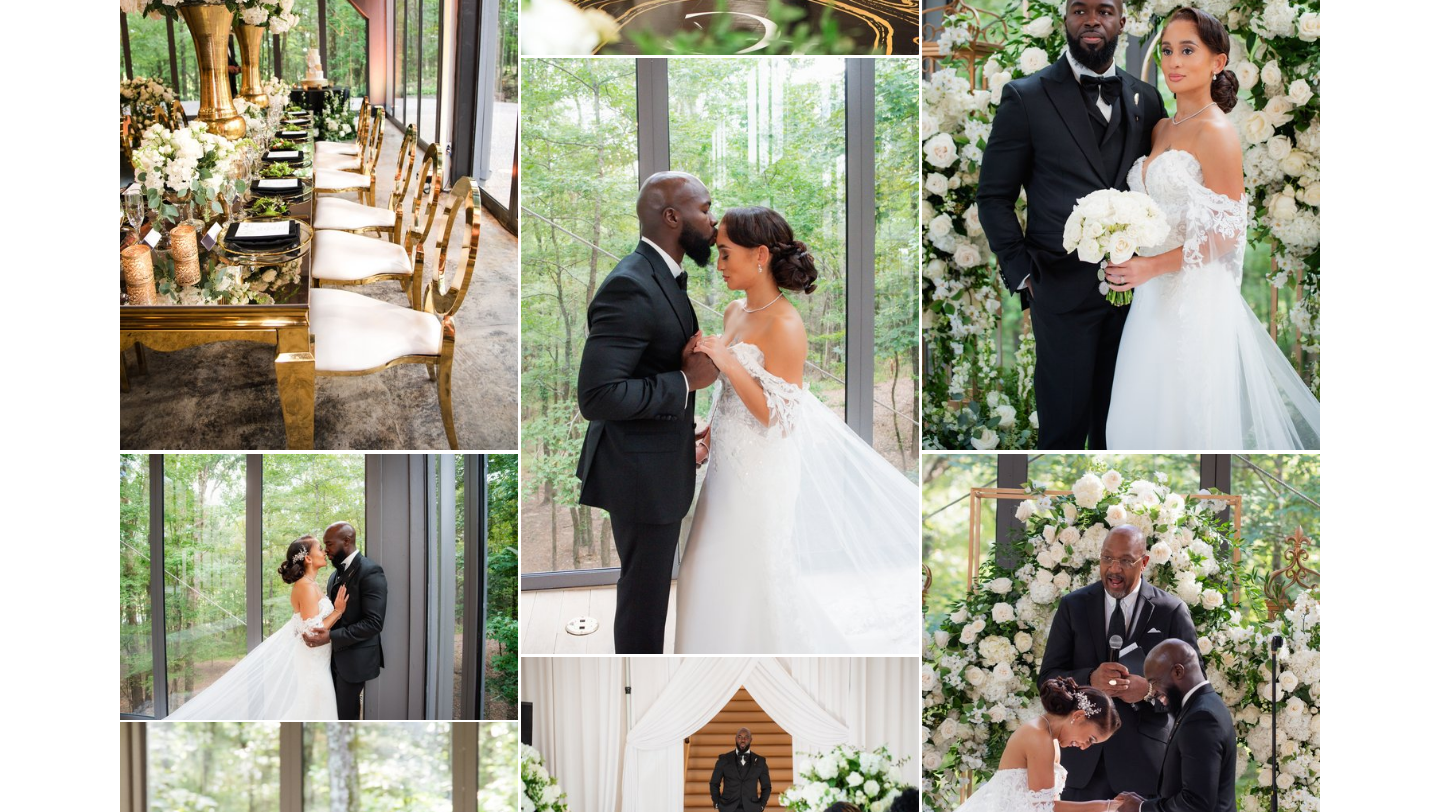 click at bounding box center (1121, 152) 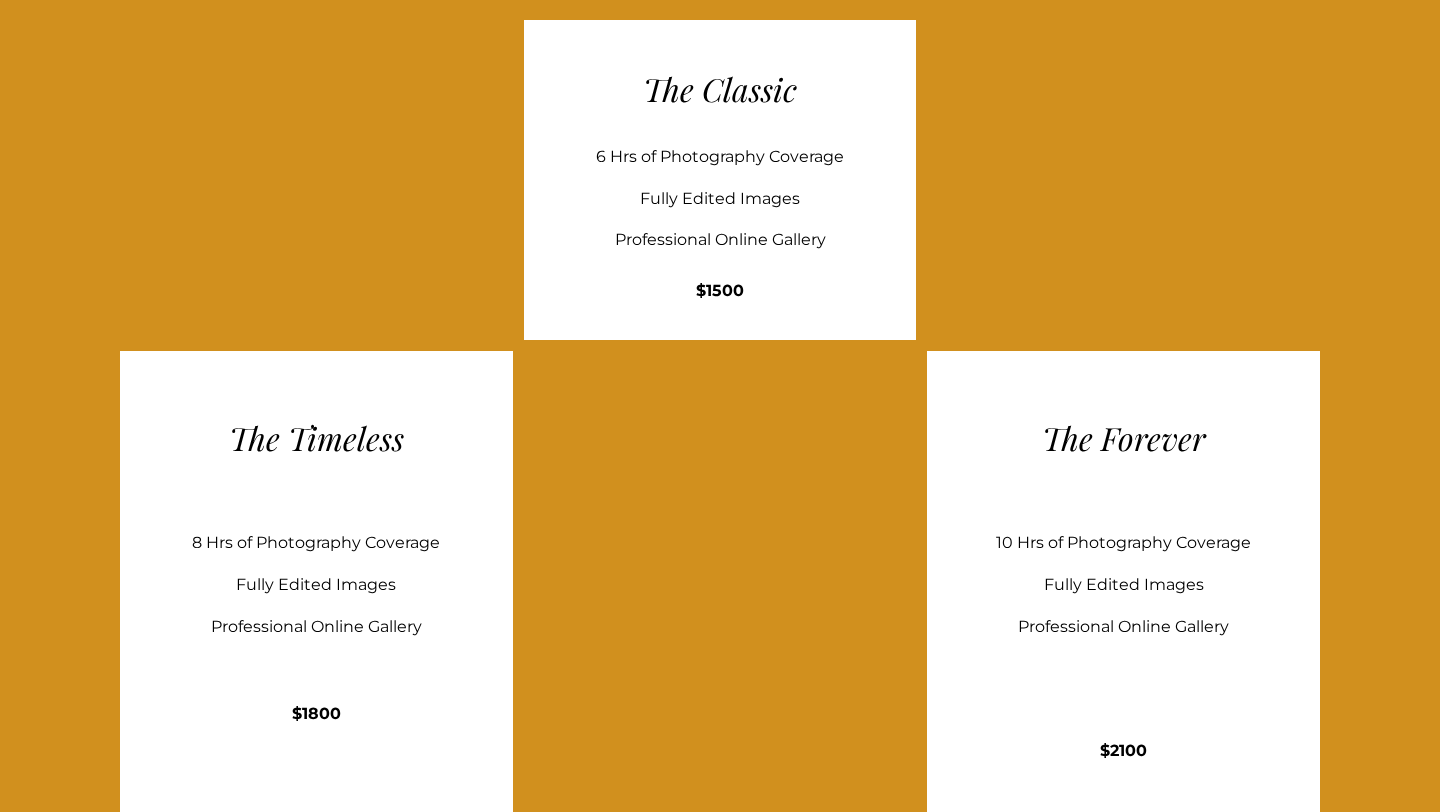 scroll, scrollTop: 2209, scrollLeft: 0, axis: vertical 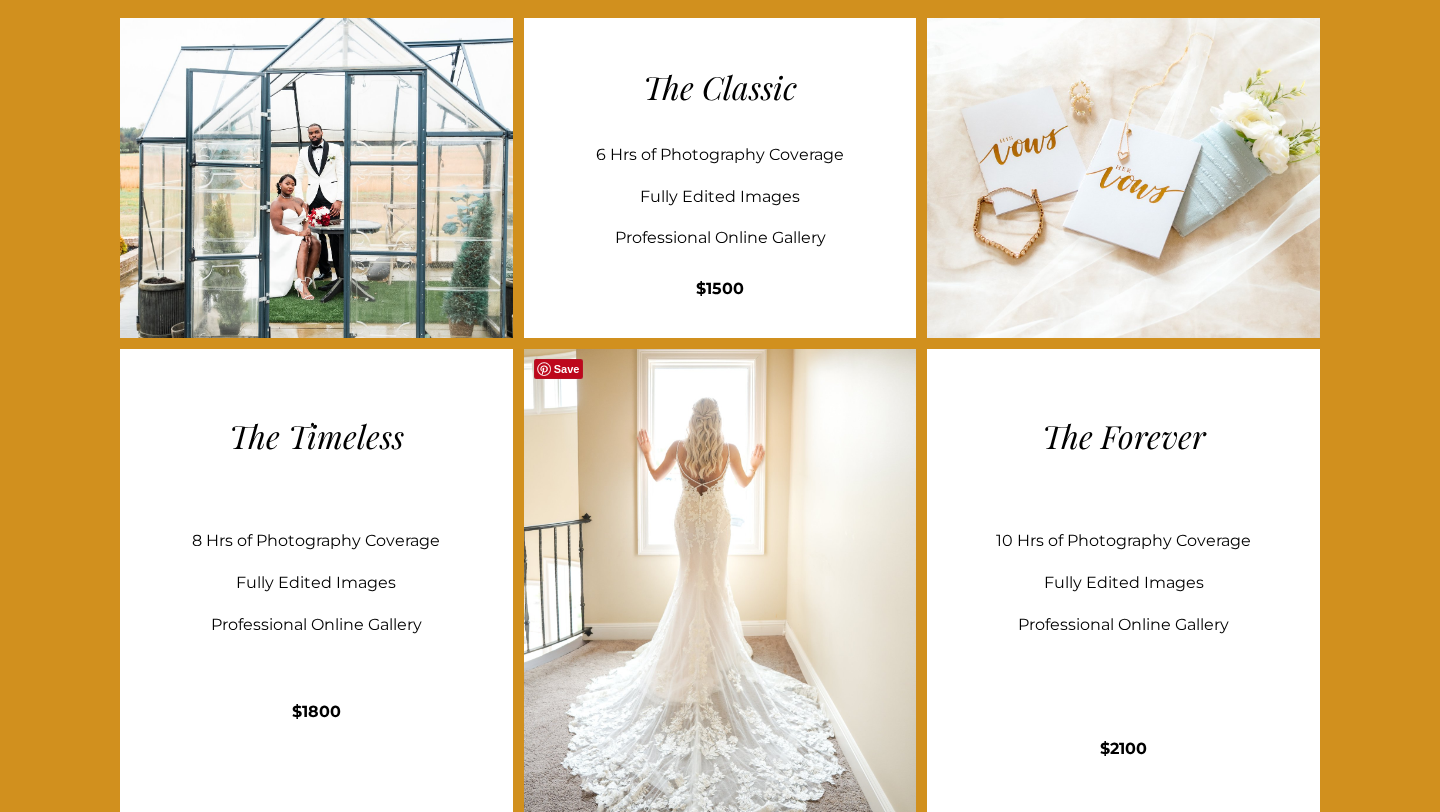click at bounding box center (720, 601) 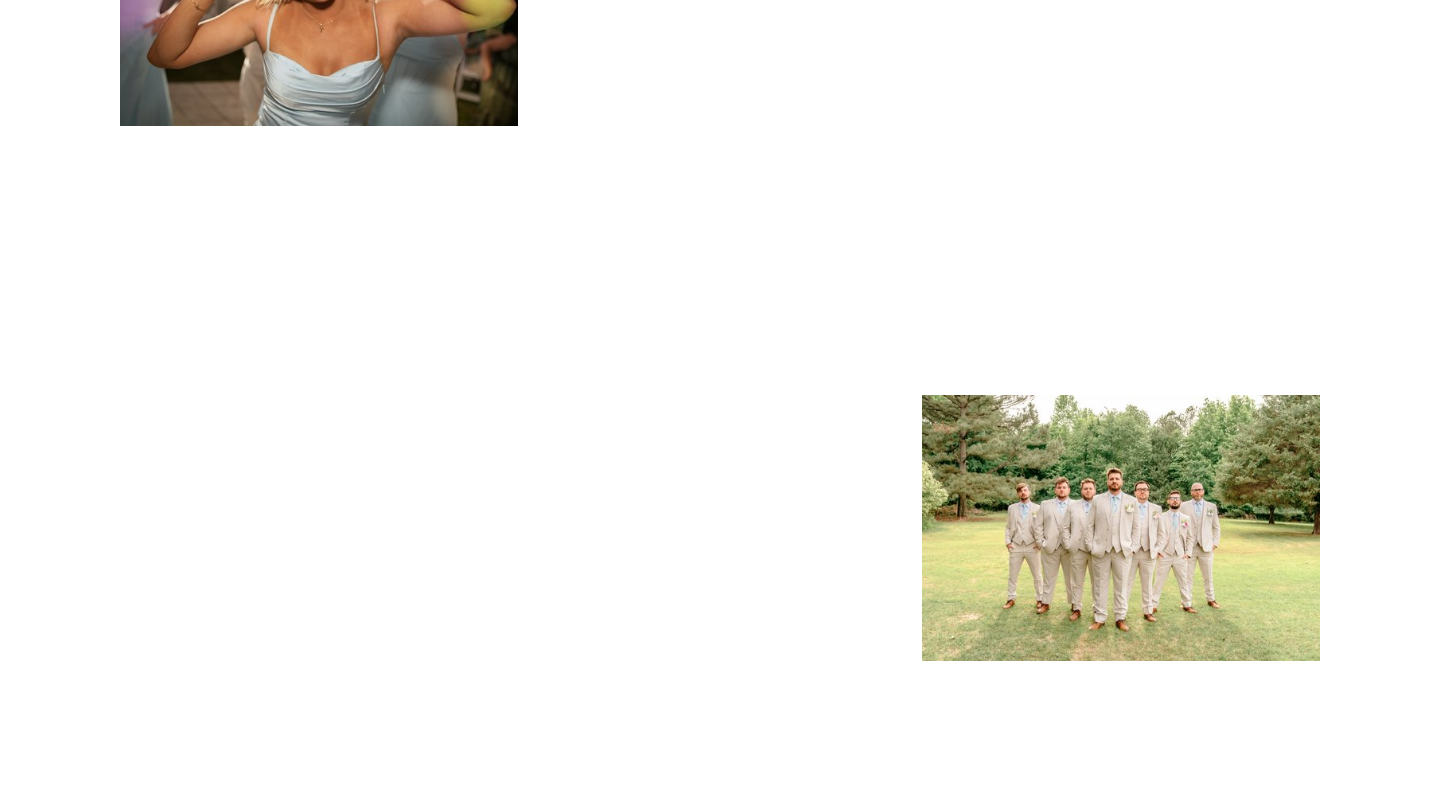 scroll, scrollTop: 11297, scrollLeft: 0, axis: vertical 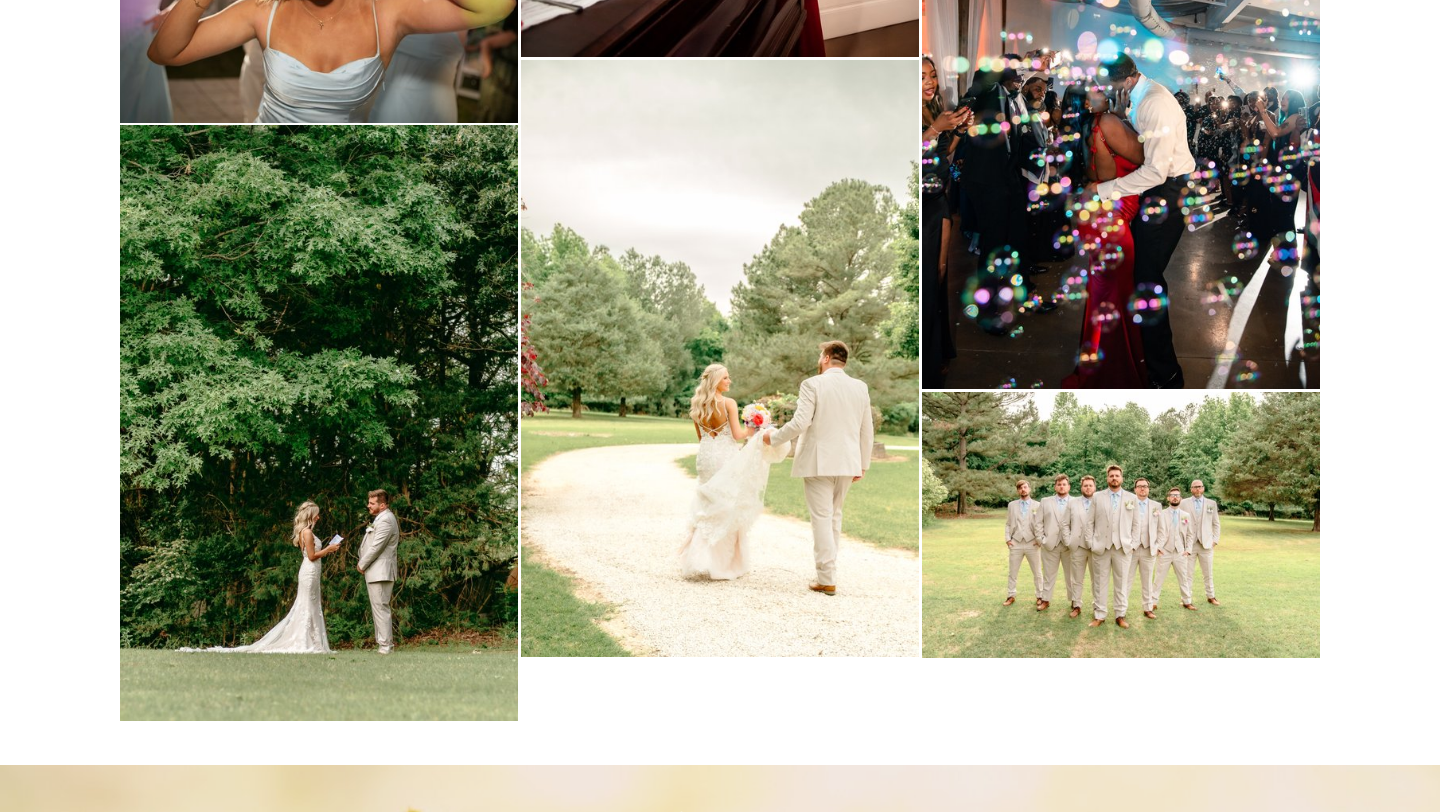 click at bounding box center (720, 358) 